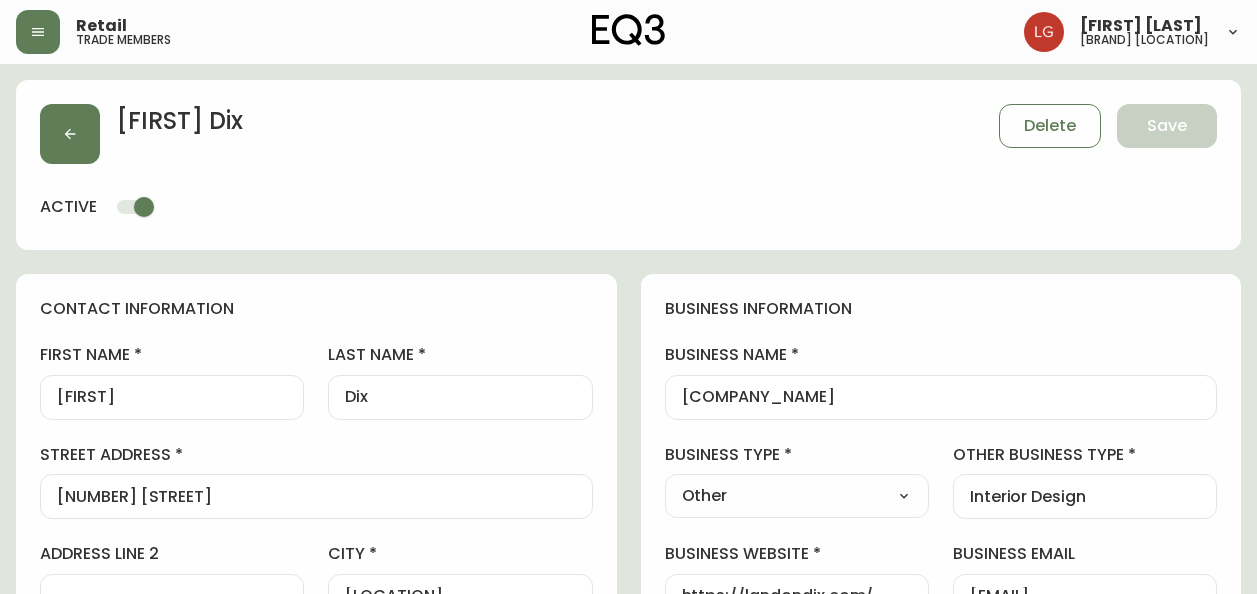 select on "BC" 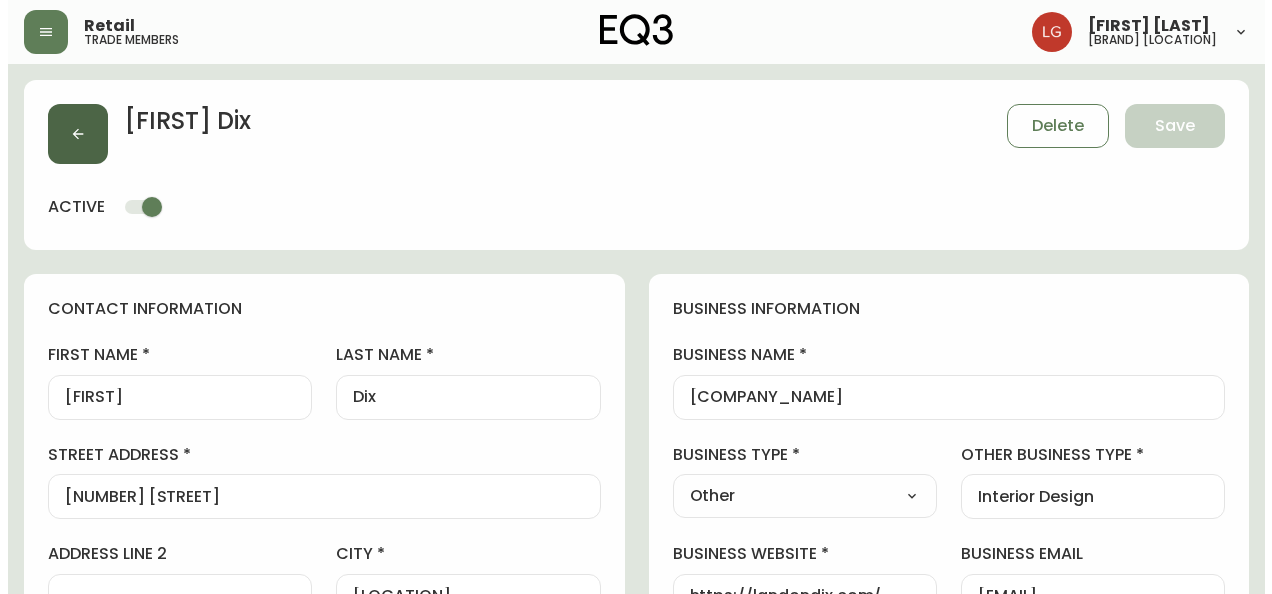 scroll, scrollTop: 0, scrollLeft: 0, axis: both 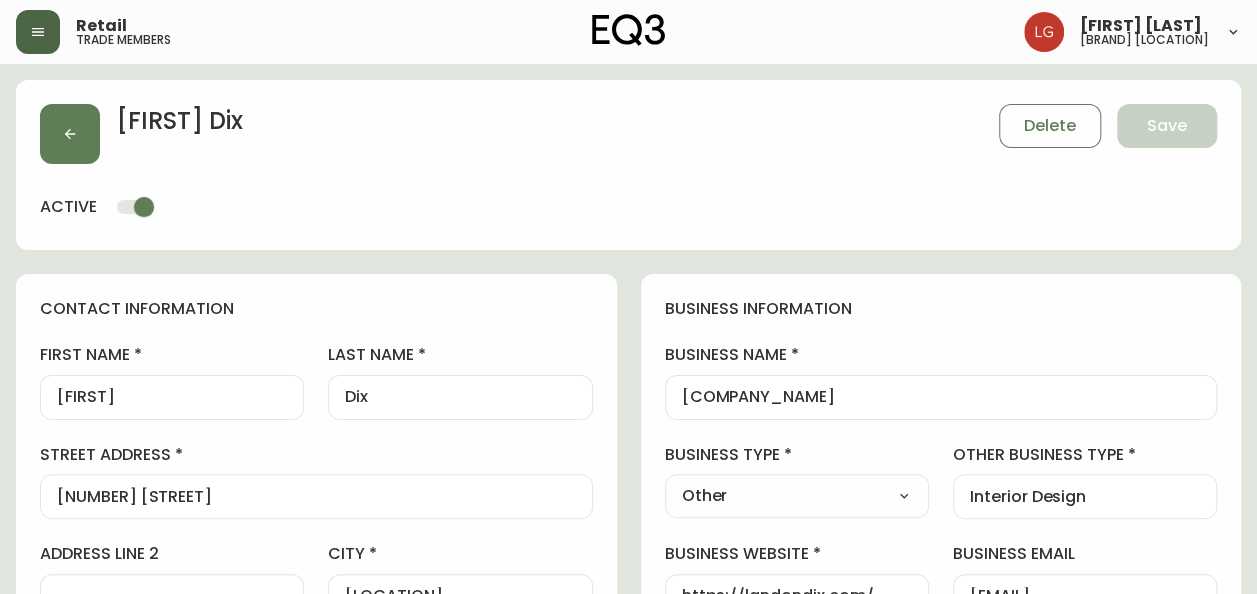 click at bounding box center [38, 32] 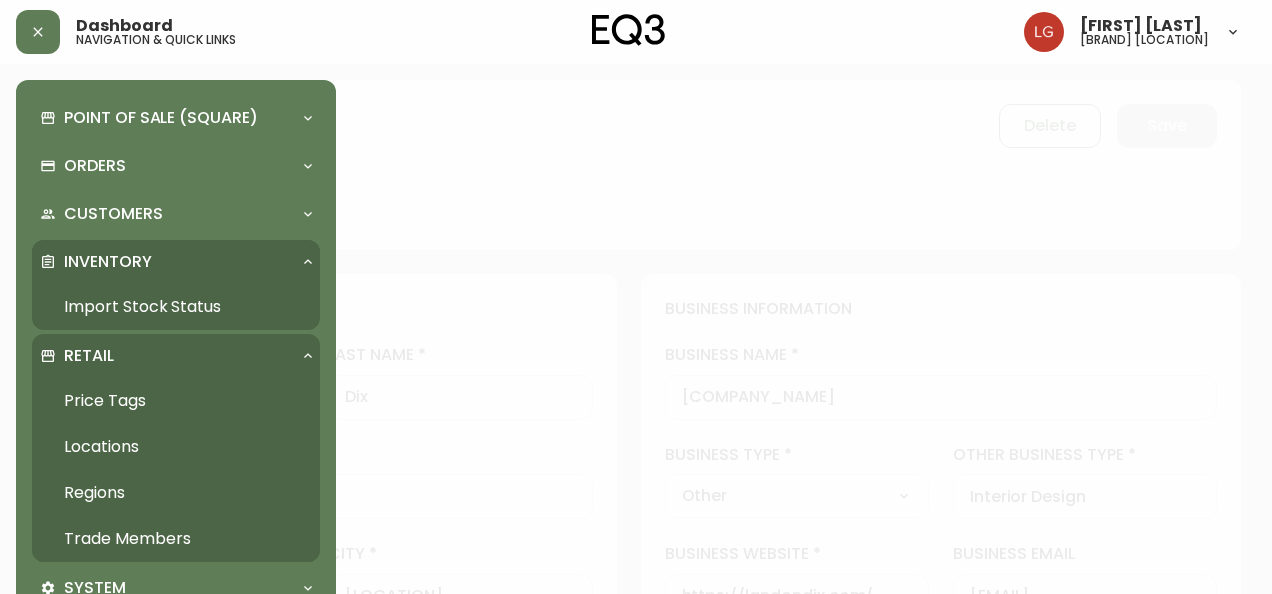 click on "Import Stock Status" at bounding box center (176, 307) 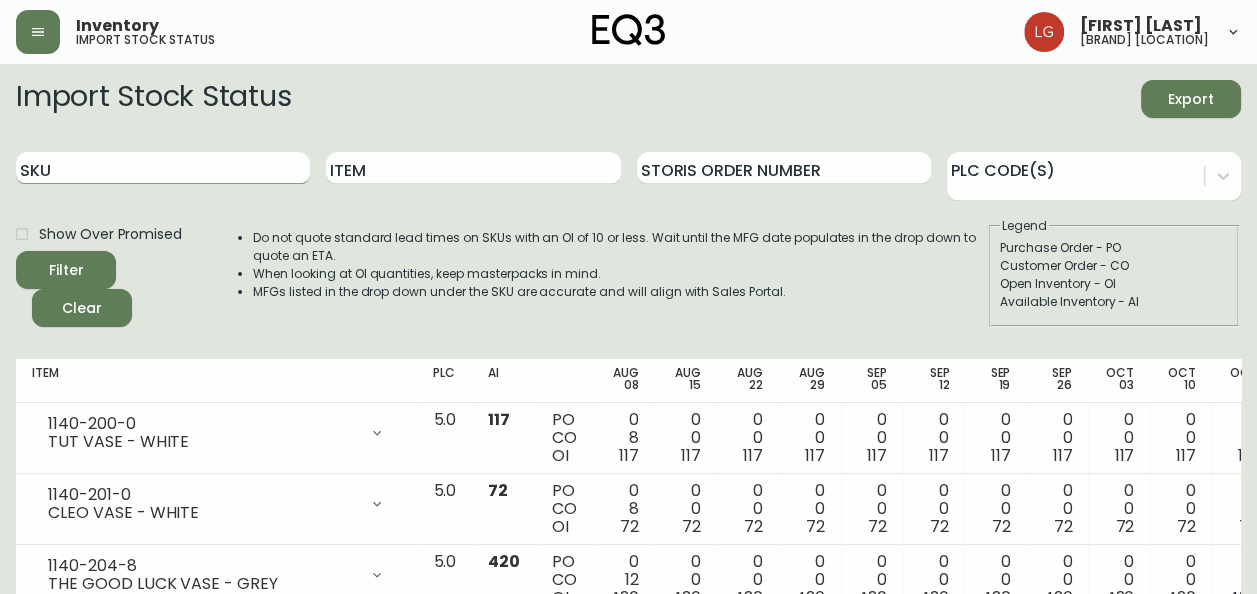 click on "SKU" at bounding box center (163, 168) 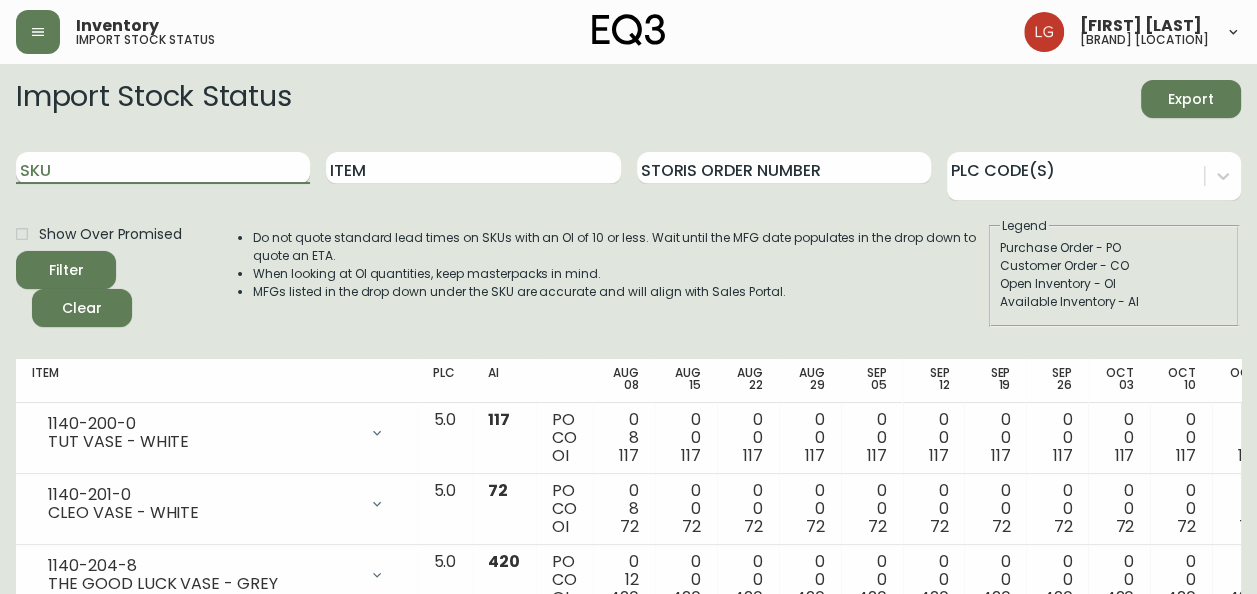 paste on "[SKU]" 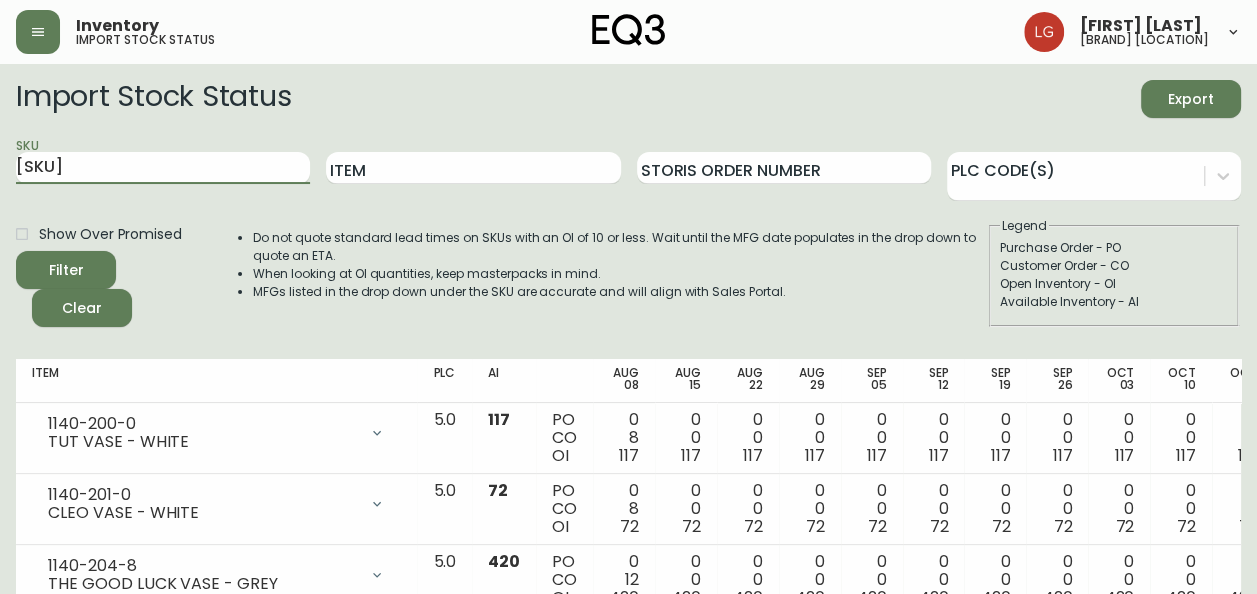 click on "Filter" at bounding box center (66, 270) 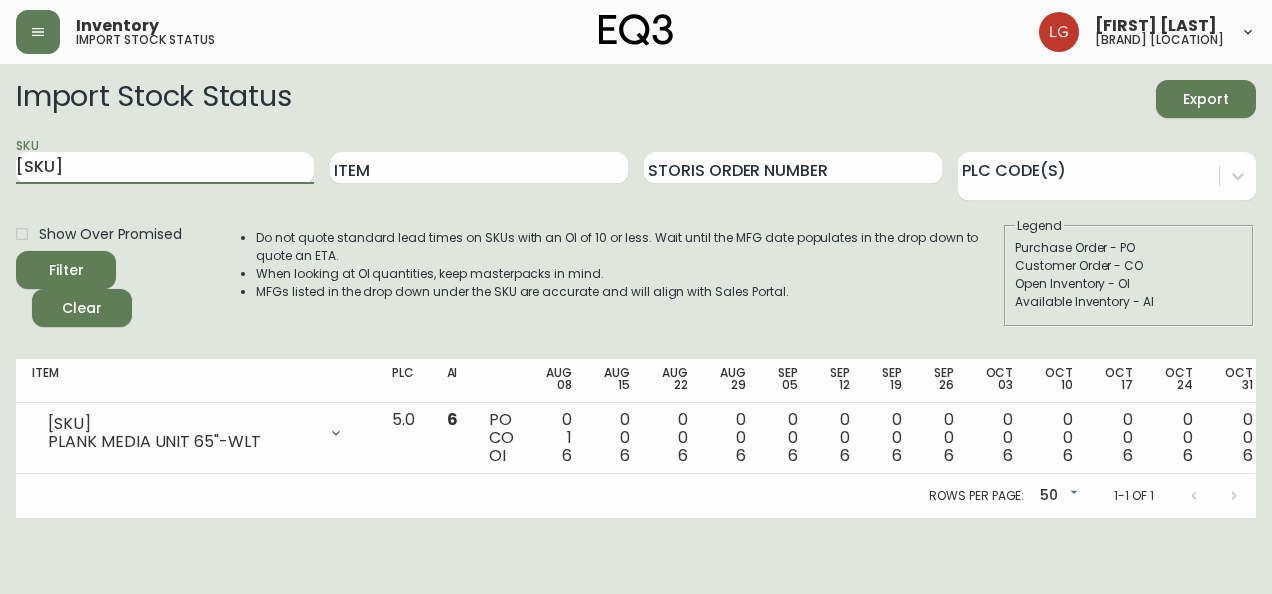 drag, startPoint x: 200, startPoint y: 170, endPoint x: 0, endPoint y: 186, distance: 200.63898 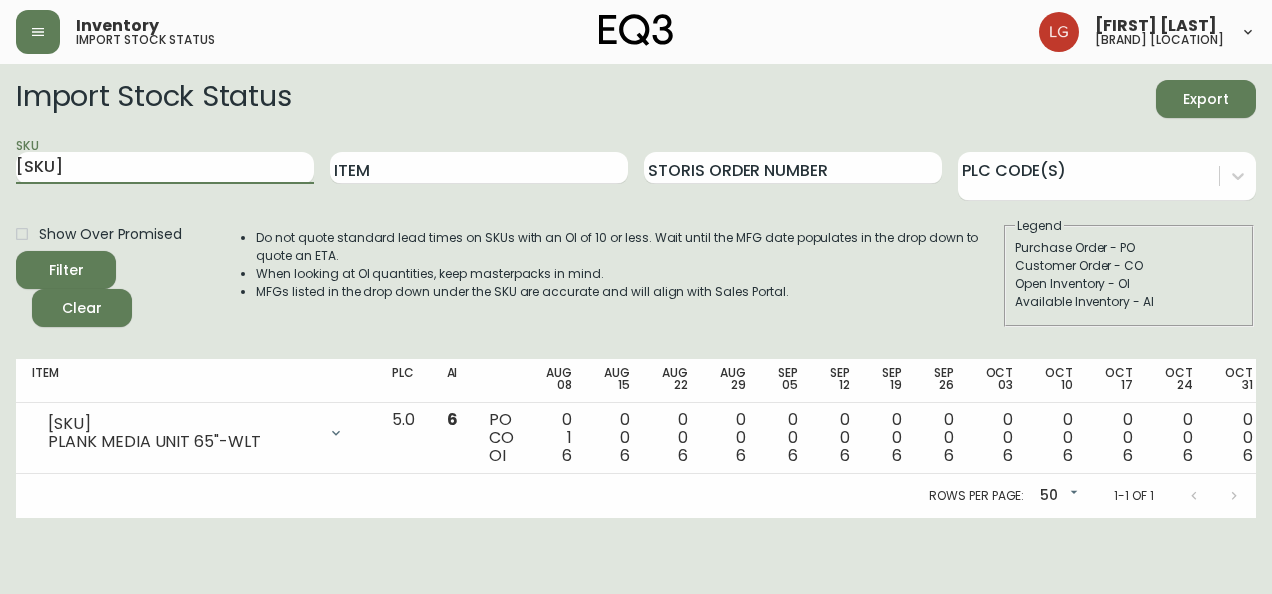 click on "Inventory import stock status [FIRST] [LAST] [BRAND] [LOCATION] Import Stock Status Export SKU [SKU] Item Storis Order Number PLC Code(s) Show Over Promised Filter Clear Do not quote standard lead times on SKUs with an OI of 10 or less. Wait until the MFG date populates in the drop down to quote an ETA. When looking at OI quantities, keep masterpacks in mind. MFGs listed in the drop down under the SKU are accurate and will align with Sales Portal. Legend Purchase Order - PO Customer Order - CO Open Inventory - OI Available Inventory - AI Item PLC AI Aug 08 [DATE] Aug 15 [DATE] Aug 22 [DATE] Aug 29 [DATE] Sep 05 [DATE] Sep 12 [DATE] Sep 19 [DATE] Sep 26 [DATE] Oct 03 [DATE] Oct 10 [DATE] Oct 17 [DATE] Oct 24 [DATE] Oct 31 [DATE] Future [SKU] PLANK MEDIA UNIT 65"-WLT Opening Balance 7 ( [DATE] ) Available Inventory 6 ( [DATE] ) Customer Order (8545802) 1 ( [DATE] ) 5.0 6 PO CO OI 0 1 6 0 0 6 0 0 6 0 0 6 0 0 6 0 0 6 0 0 6 0 0 6 0 0 6 0 0 6 0 0 6 0 0 6 Rows per page: 50 50 1-1 of 1" at bounding box center [636, 259] 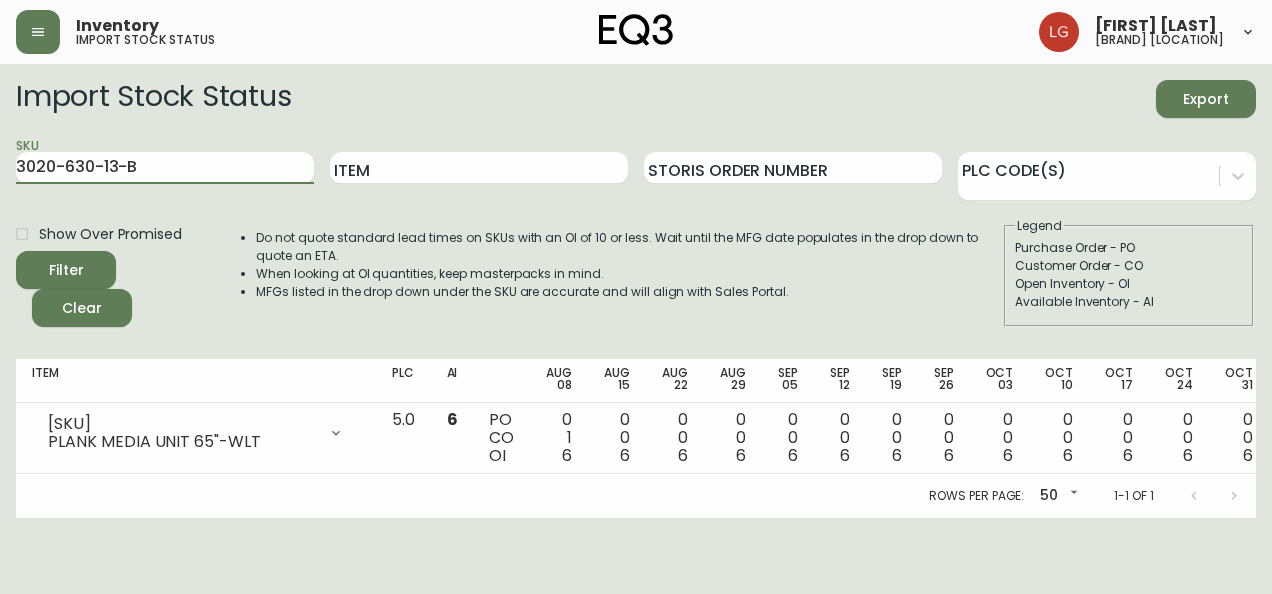click on "Filter" at bounding box center (66, 270) 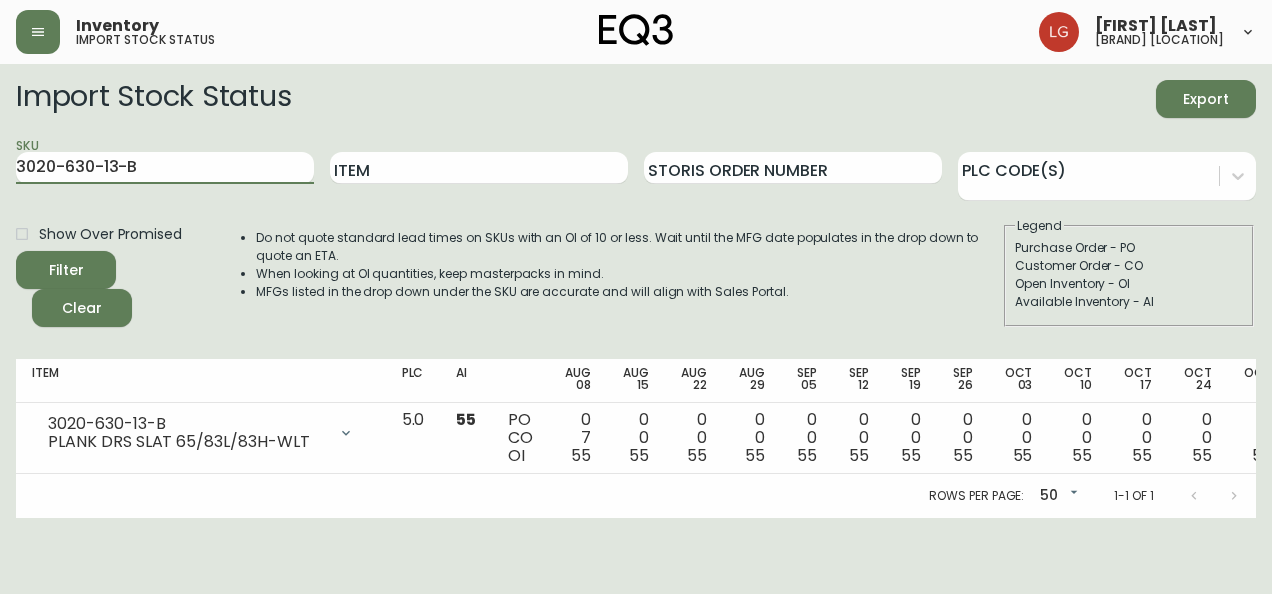 drag, startPoint x: 172, startPoint y: 171, endPoint x: 0, endPoint y: 153, distance: 172.9393 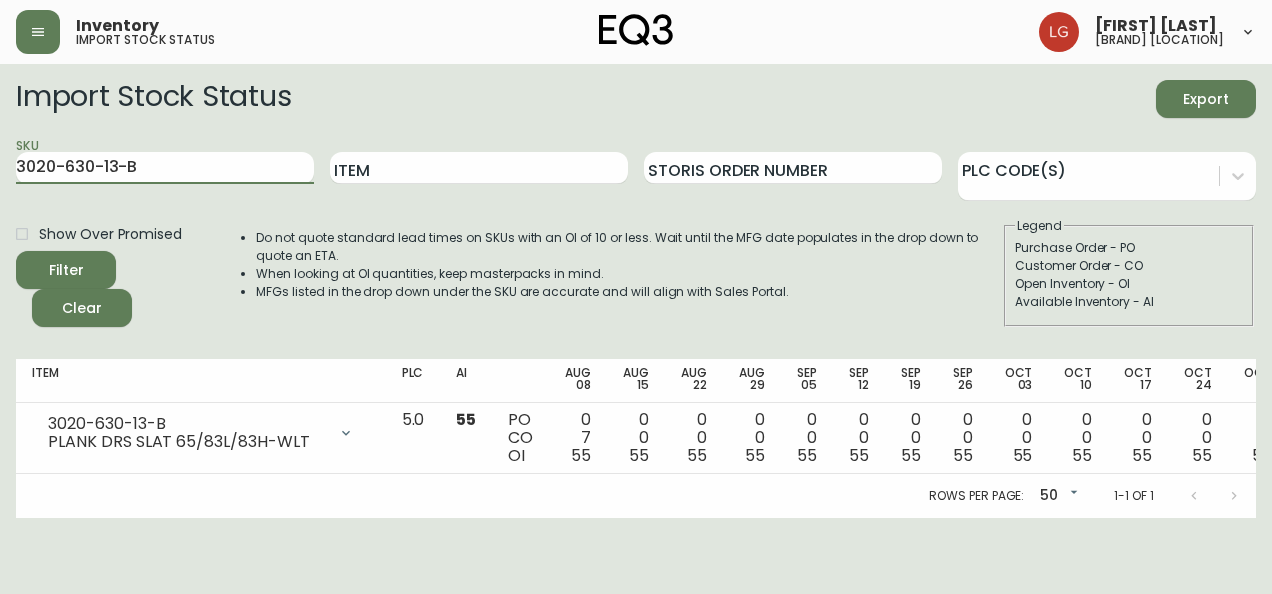 click on "Inventory import stock status [FIRST] [LAST] [BRAND] [LOCATION] Import Stock Status Export SKU [SKU] Item Storis Order Number PLC Code(s) Show Over Promised Filter Clear Do not quote standard lead times on SKUs with an OI of 10 or less. Wait until the MFG date populates in the drop down to quote an ETA. When looking at OI quantities, keep masterpacks in mind. MFGs listed in the drop down under the SKU are accurate and will align with Sales Portal. Legend Purchase Order - PO Customer Order - CO Open Inventory - OI Available Inventory - AI Item PLC AI Aug 08 [DATE] Aug 15 [DATE] Aug 22 [DATE] Aug 29 [DATE] Sep 05 [DATE] Sep 12 [DATE] Sep 19 [DATE] Sep 26 [DATE] Oct 03 [DATE] Oct 10 [DATE] Oct 17 [DATE] Oct 24 [DATE] Oct 31 [DATE] Future [SKU] PLANK DRS SLAT 65/83L/83H-WLT Opening Balance 62 ( [DATE] ) Customer Order (8554012) 1 ( [DATE] ) Available Inventory 55 ( [DATE] ) Customer Order (8541440) 1 ( [DATE] ) Customer Order (8545802) 1 ( [DATE] ) Customer Order (8551010) 1 ( [DATE] ) Customer Order (8555083) 1 ( [DATE] ) 1 ( ) 1 ( )" at bounding box center [636, 259] 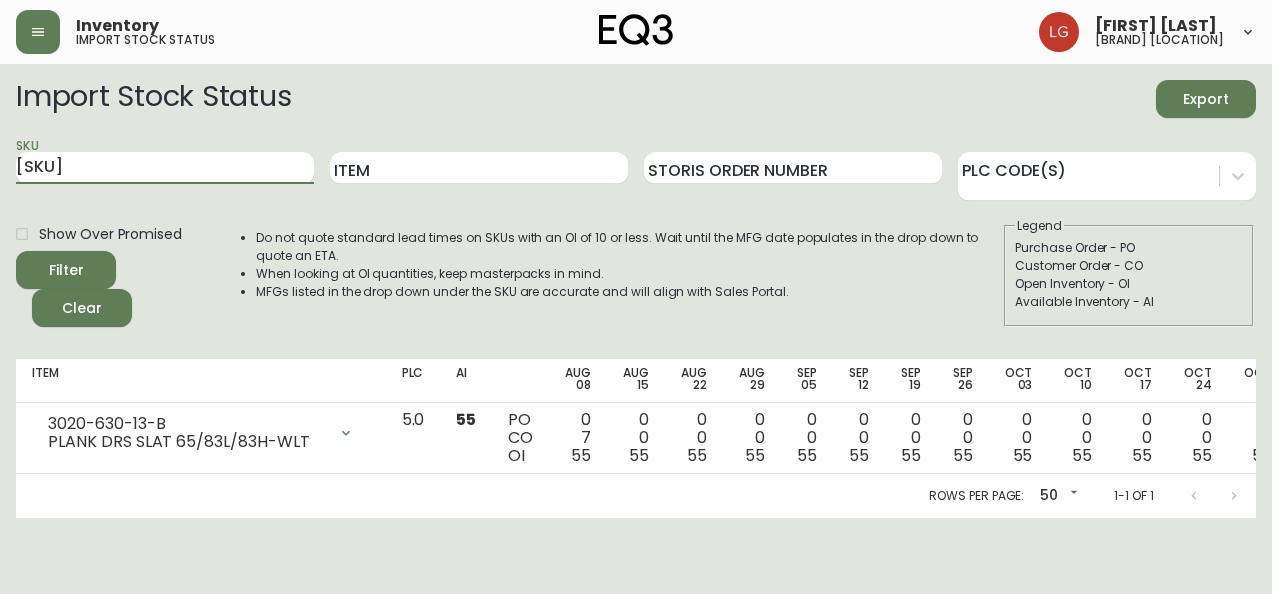 type on "[SKU]" 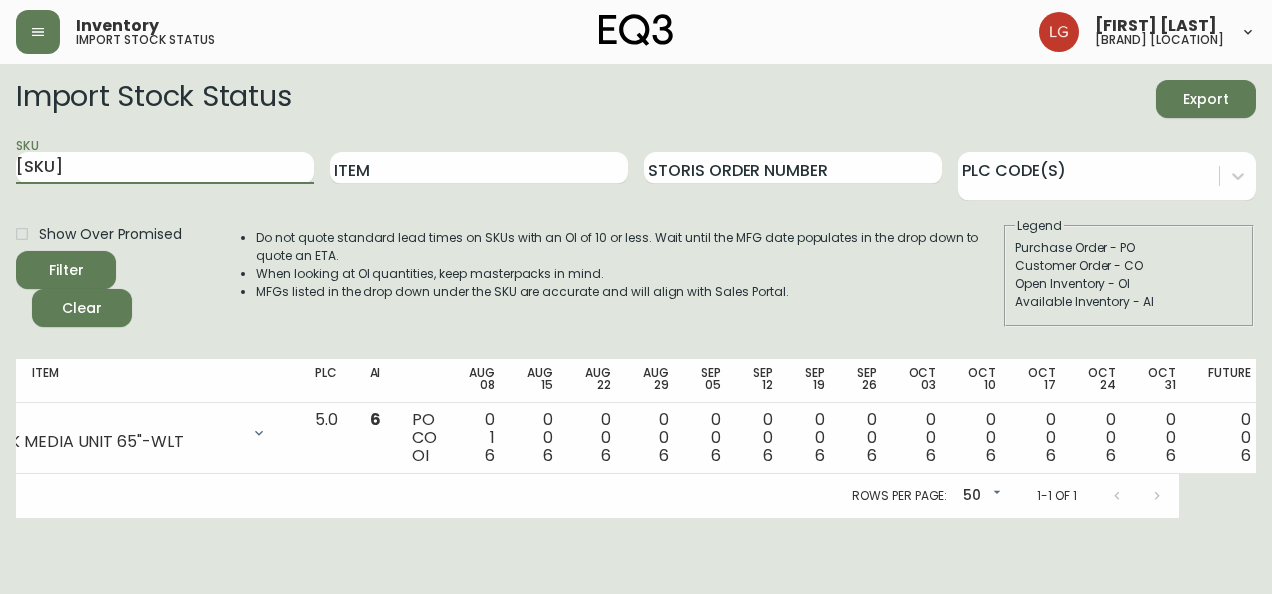 scroll, scrollTop: 0, scrollLeft: 0, axis: both 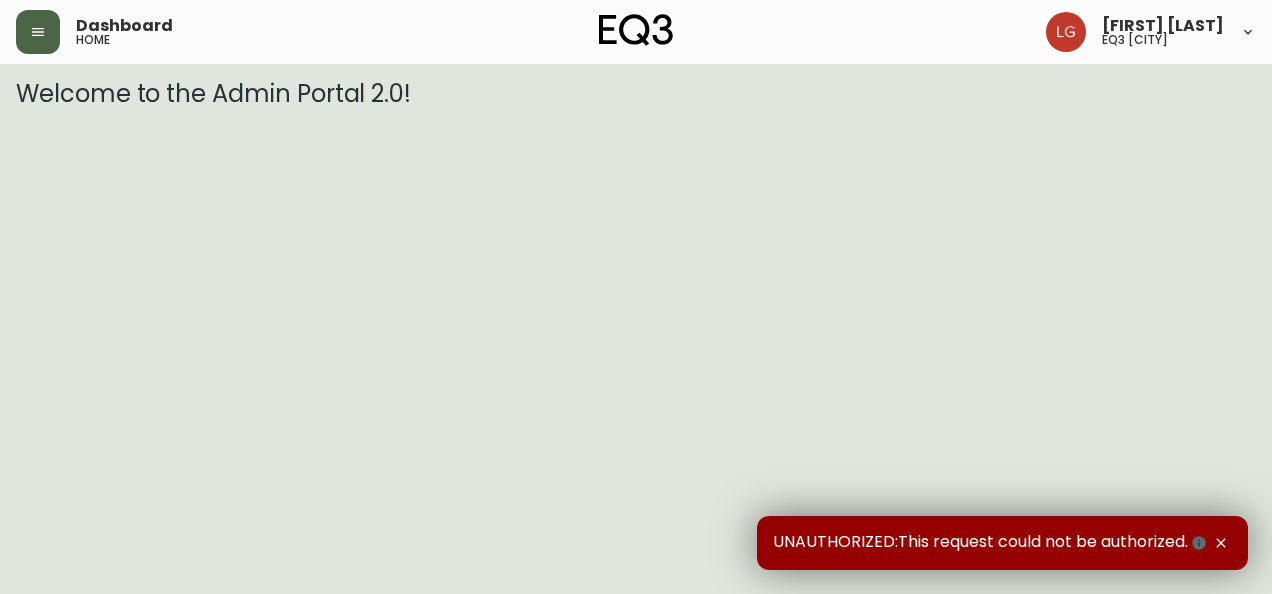 click 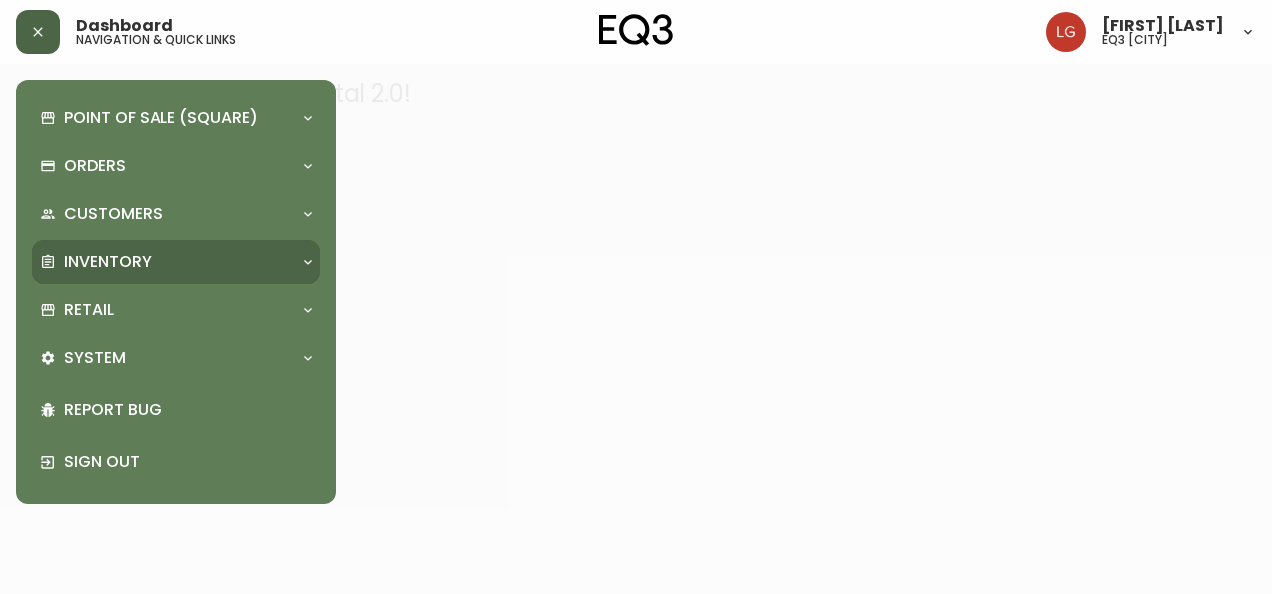 click on "Inventory" at bounding box center (108, 262) 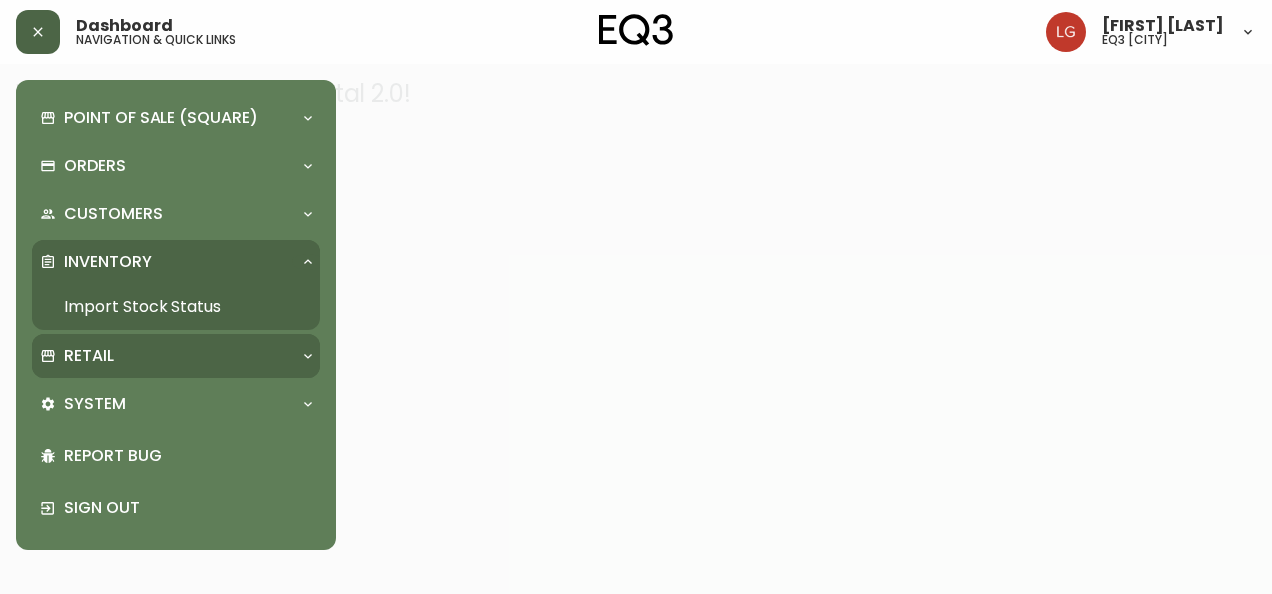 click on "Retail" at bounding box center [89, 356] 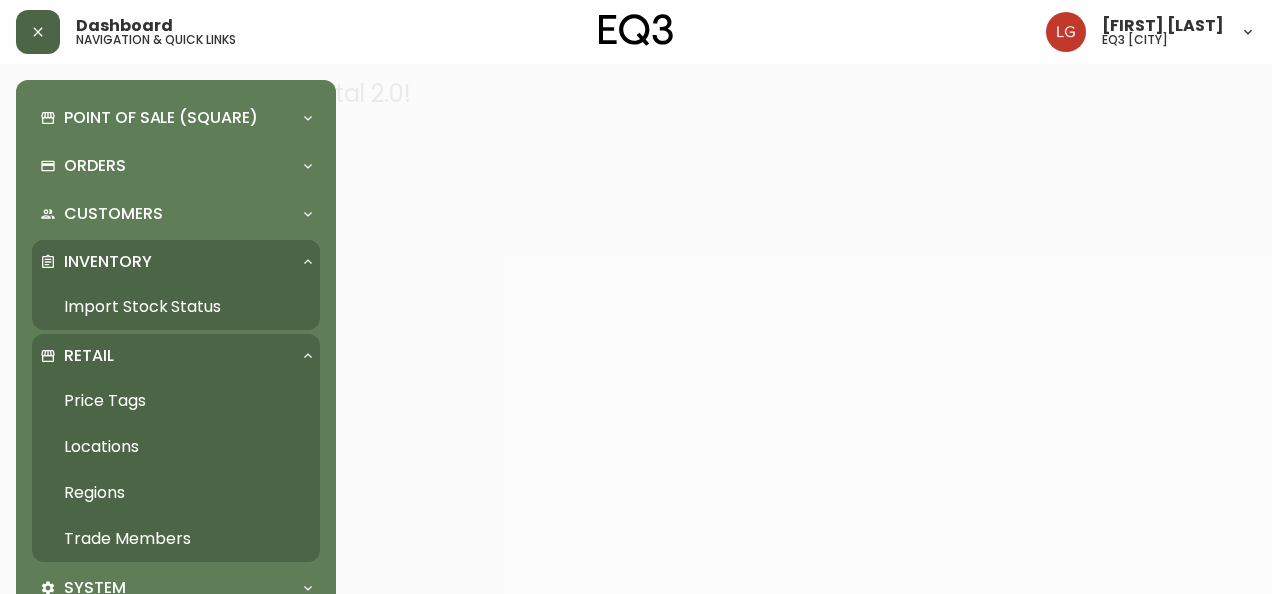 click on "Trade Members" at bounding box center [176, 539] 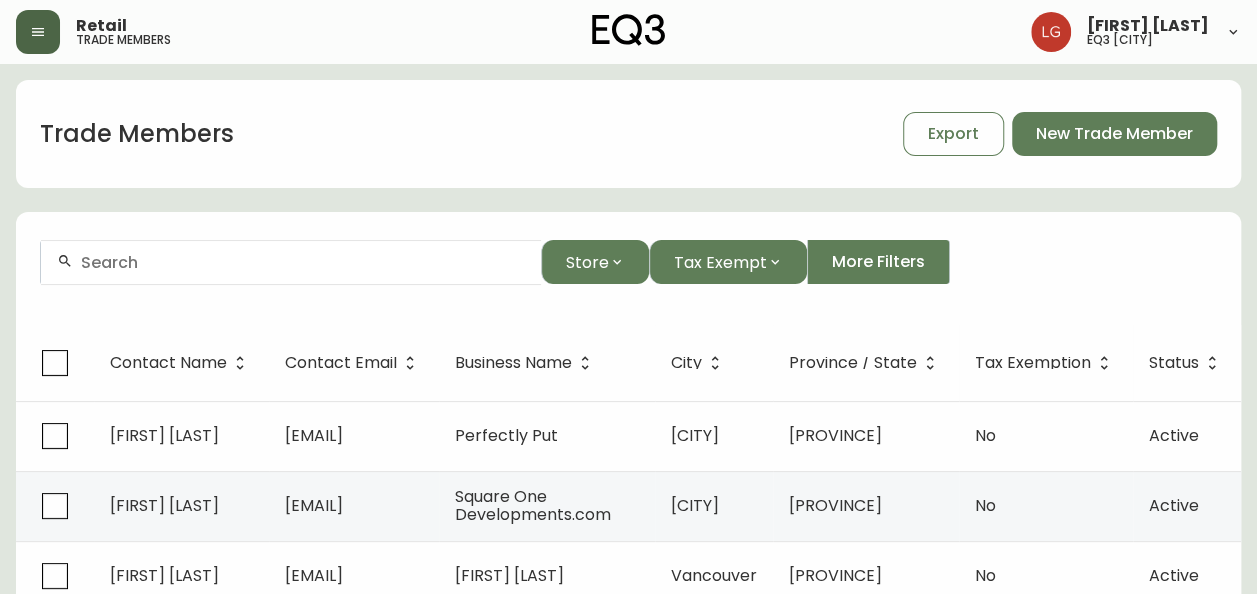 click at bounding box center (303, 262) 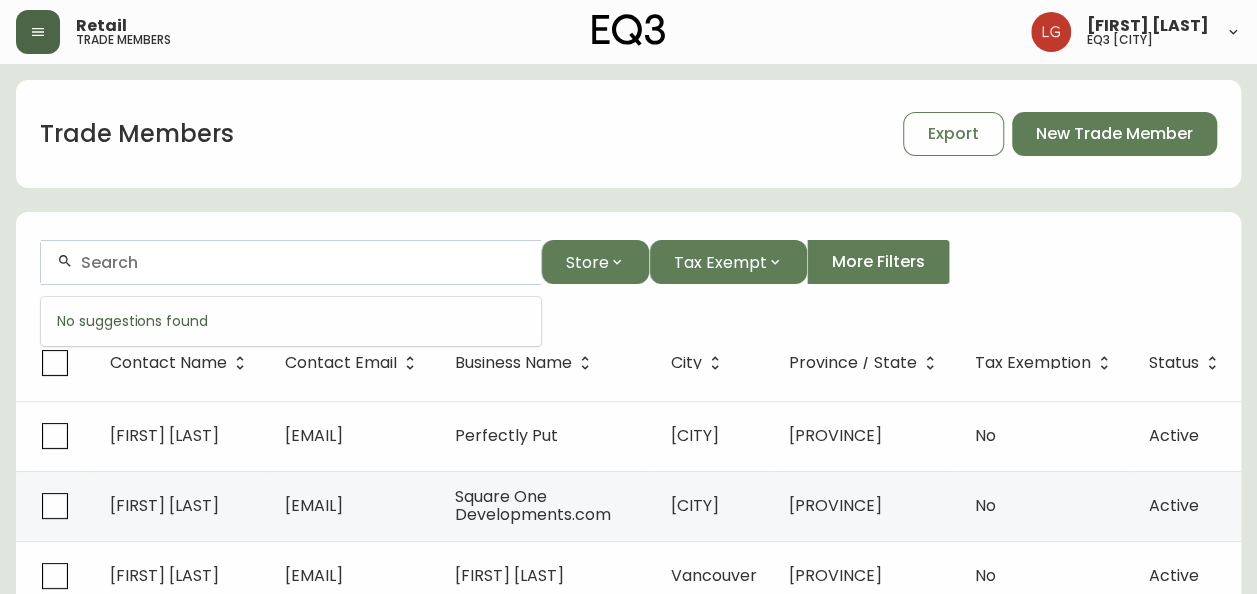 paste on "zara@zarasangha.com" 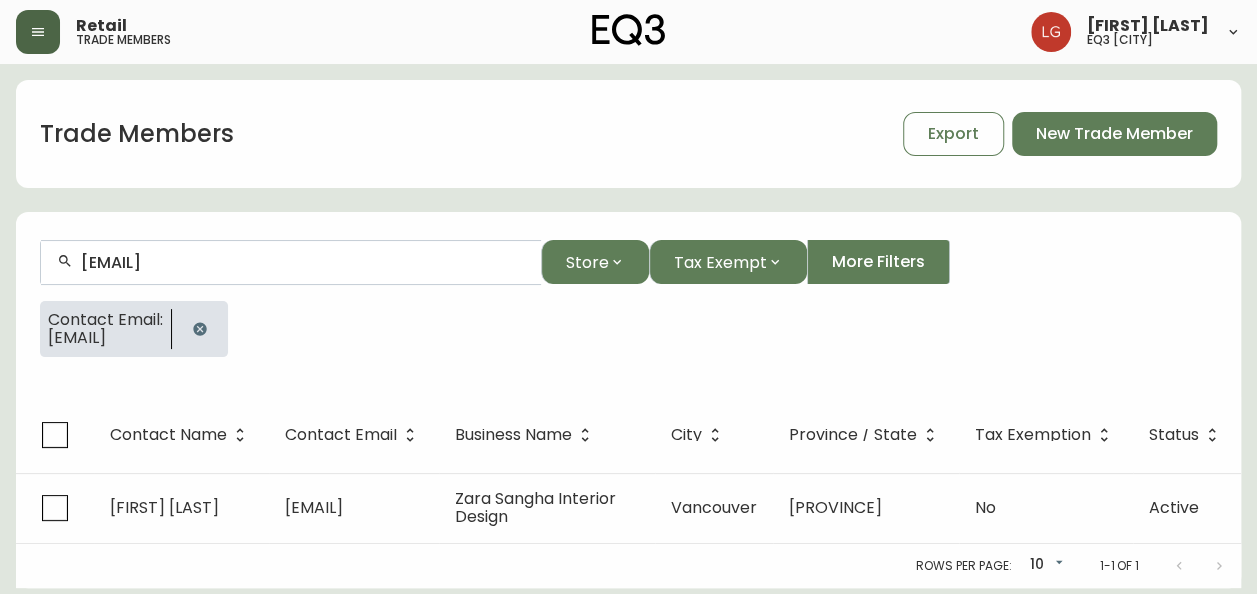 scroll, scrollTop: 8, scrollLeft: 0, axis: vertical 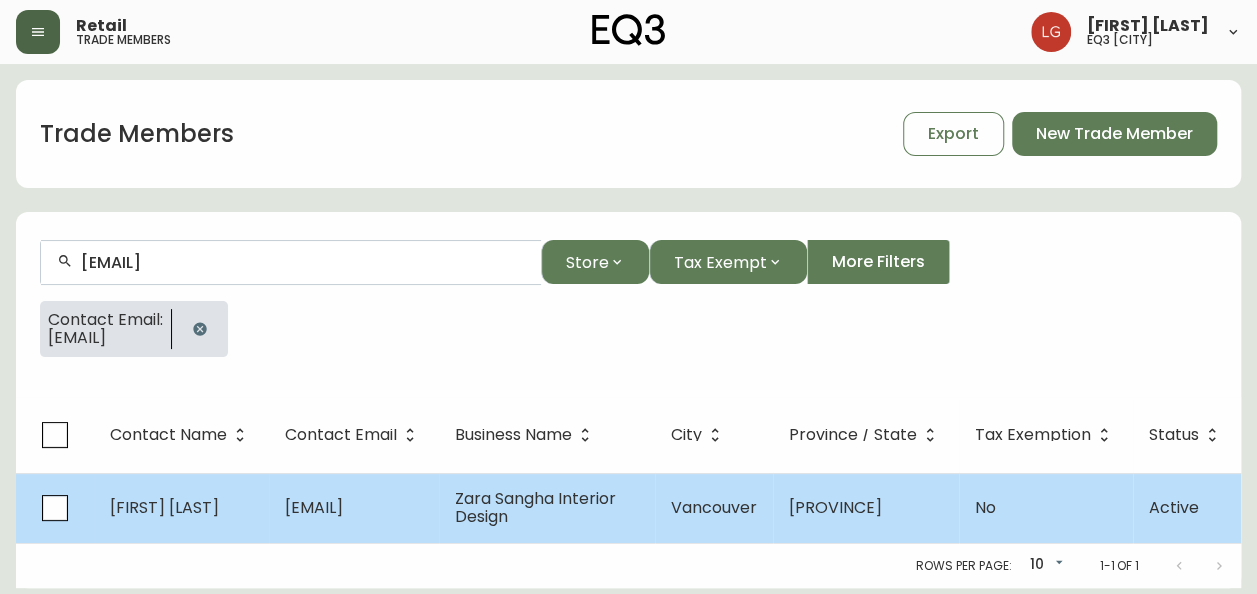 type on "zara@zarasangha.com" 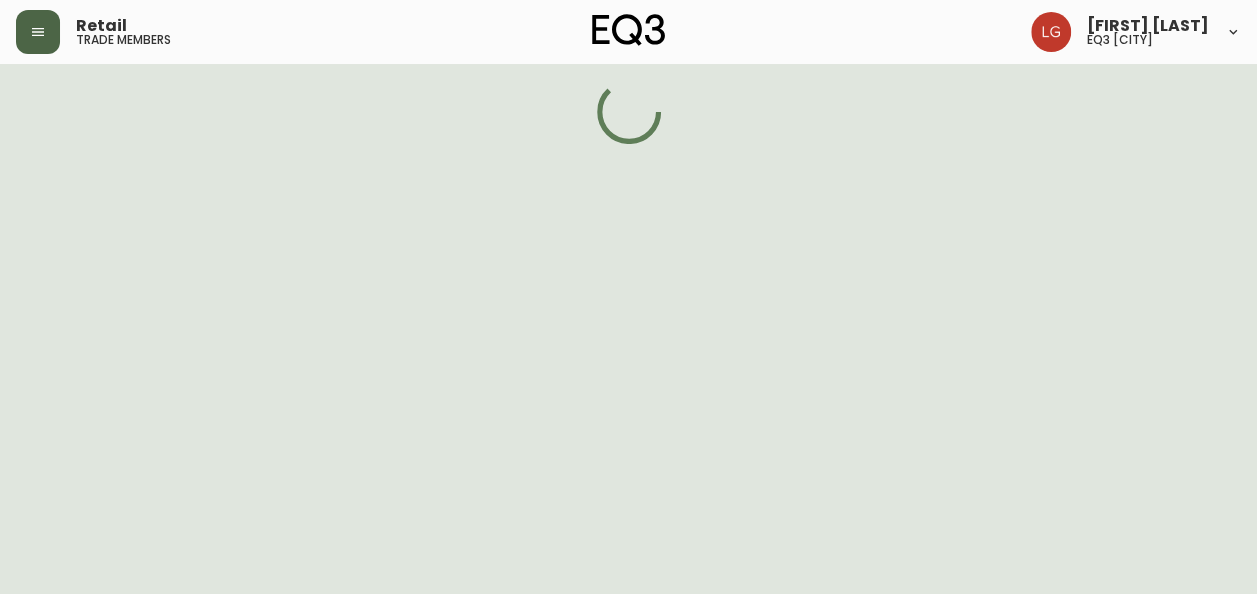 scroll, scrollTop: 0, scrollLeft: 0, axis: both 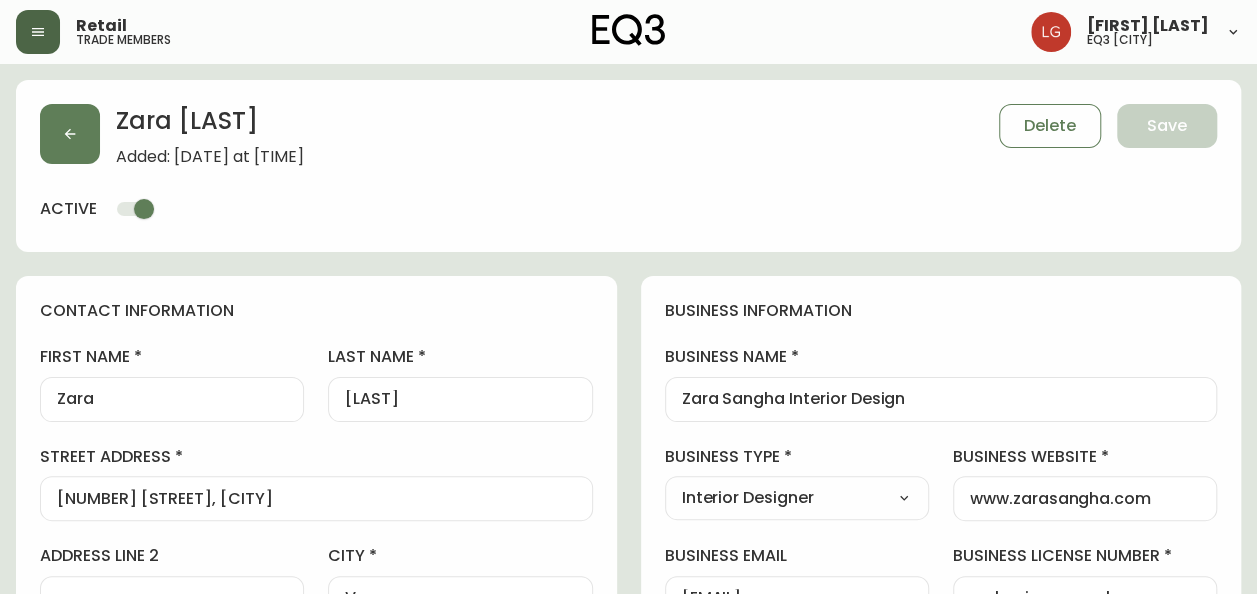 type on "[BRAND] [LOCATION]" 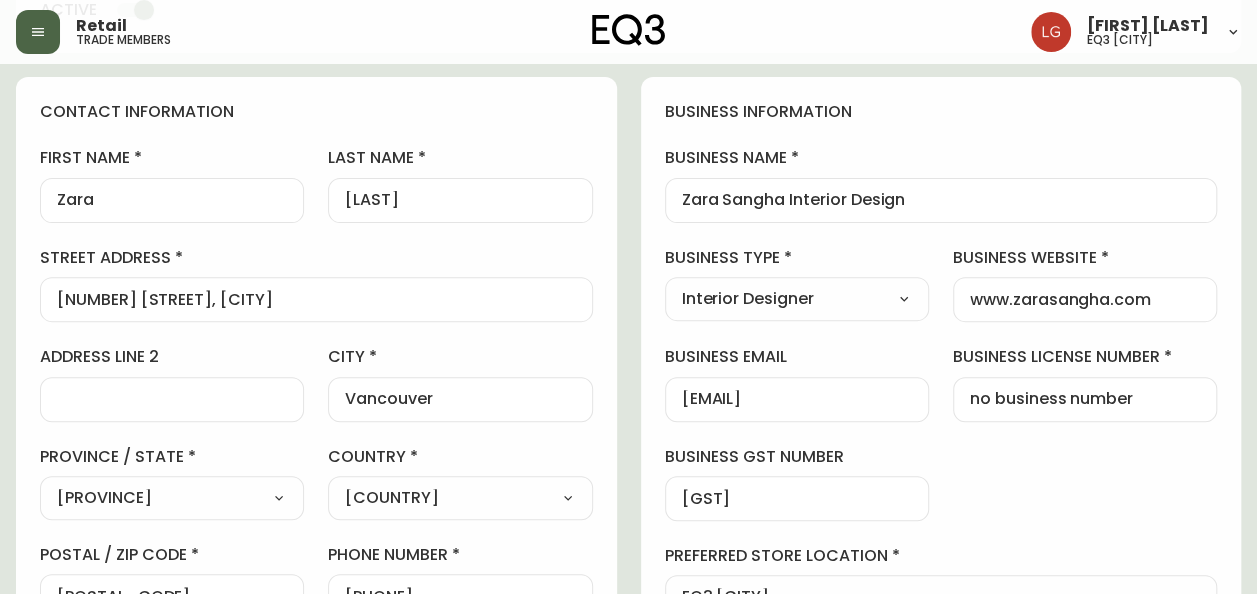 scroll, scrollTop: 200, scrollLeft: 0, axis: vertical 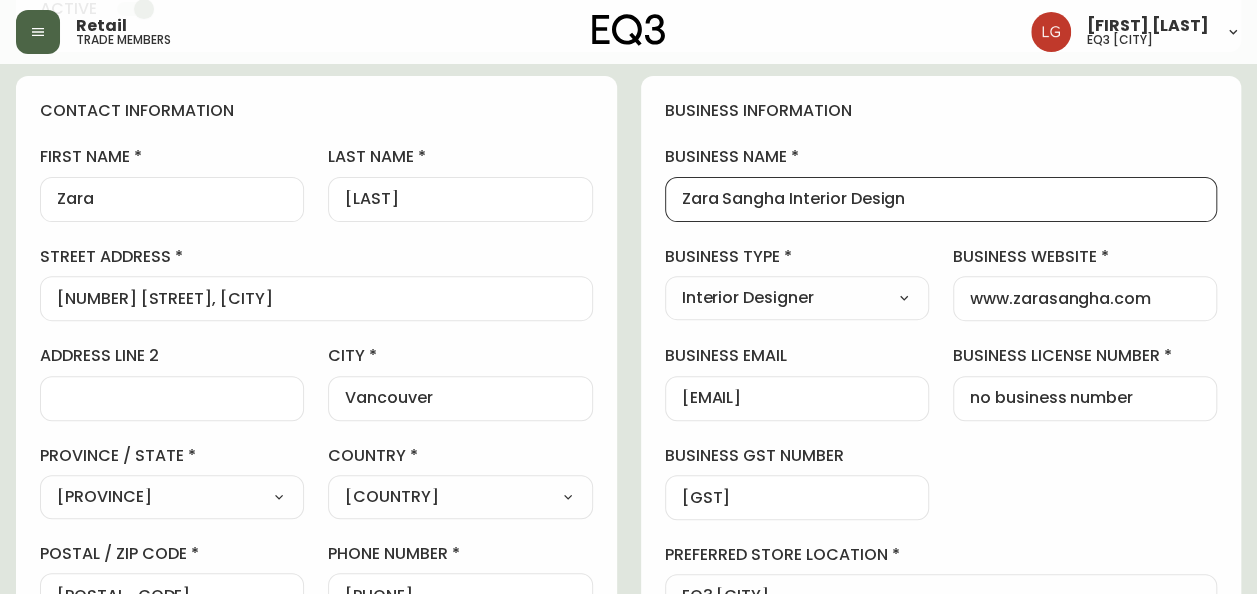drag, startPoint x: 922, startPoint y: 194, endPoint x: 650, endPoint y: 174, distance: 272.7343 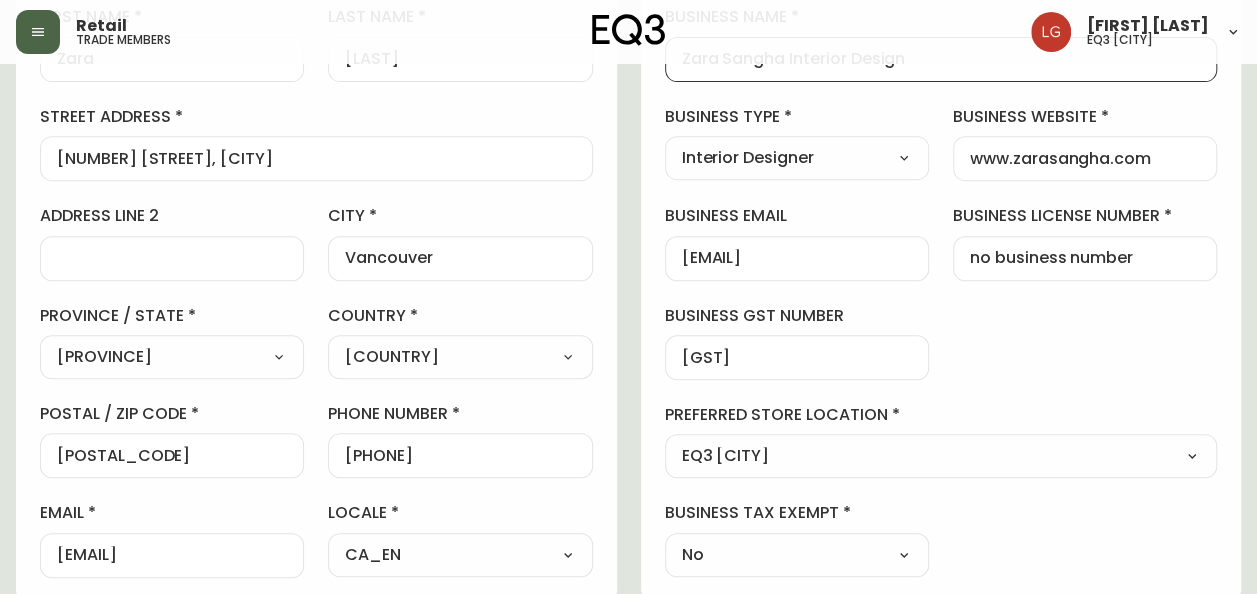 scroll, scrollTop: 300, scrollLeft: 0, axis: vertical 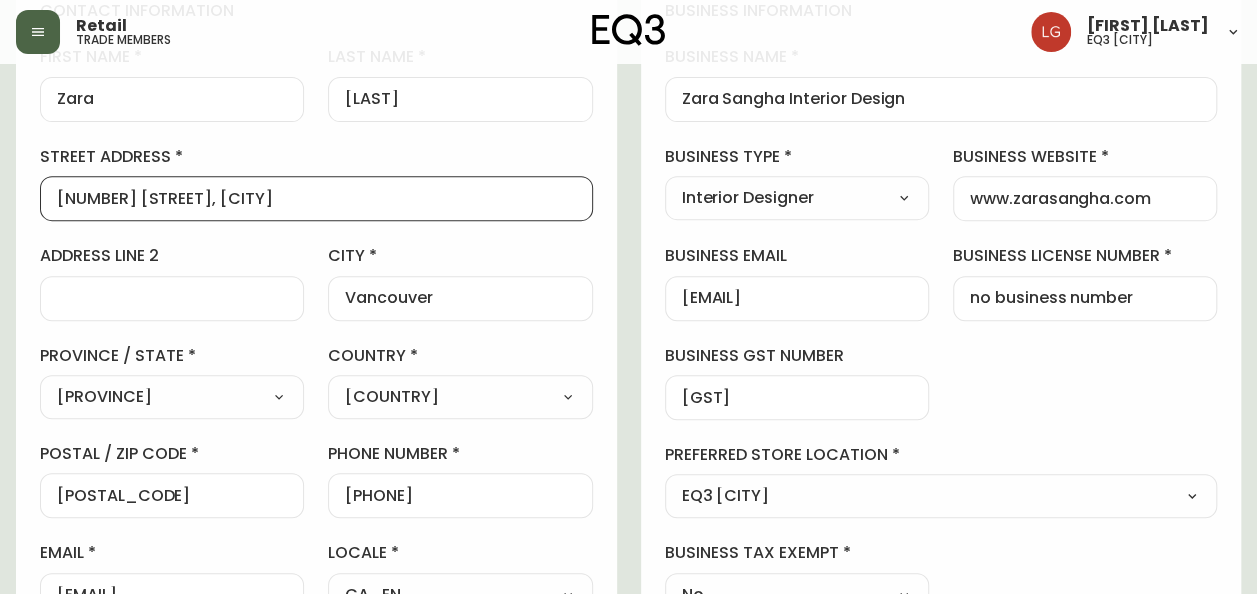 drag, startPoint x: 300, startPoint y: 204, endPoint x: 9, endPoint y: 178, distance: 292.1592 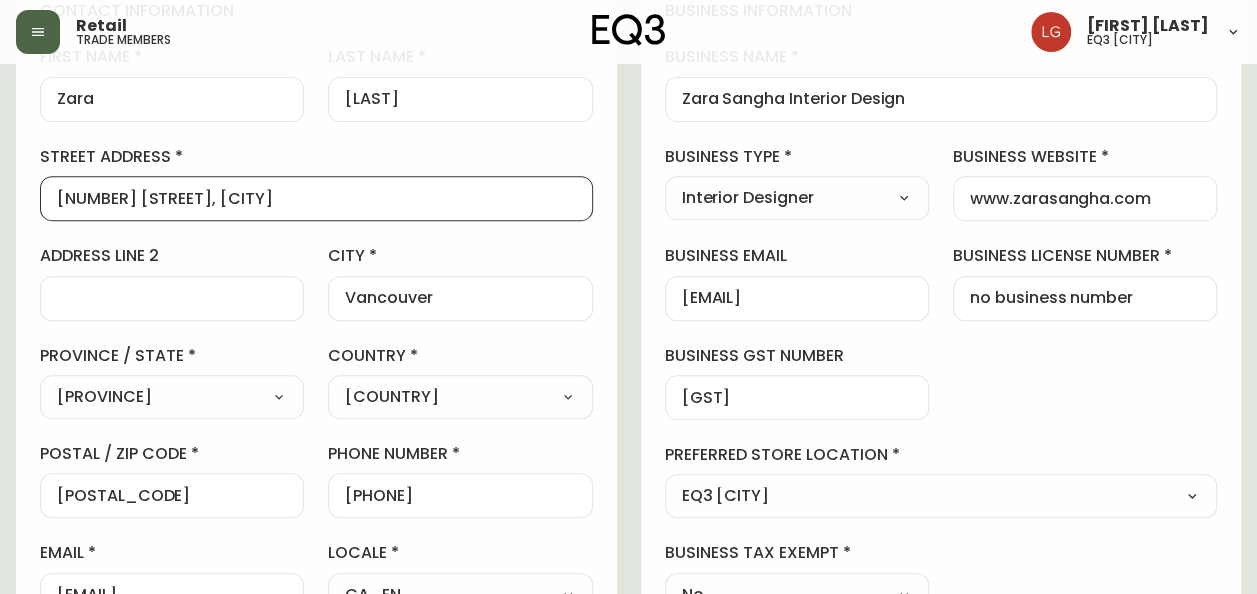 scroll, scrollTop: 0, scrollLeft: 0, axis: both 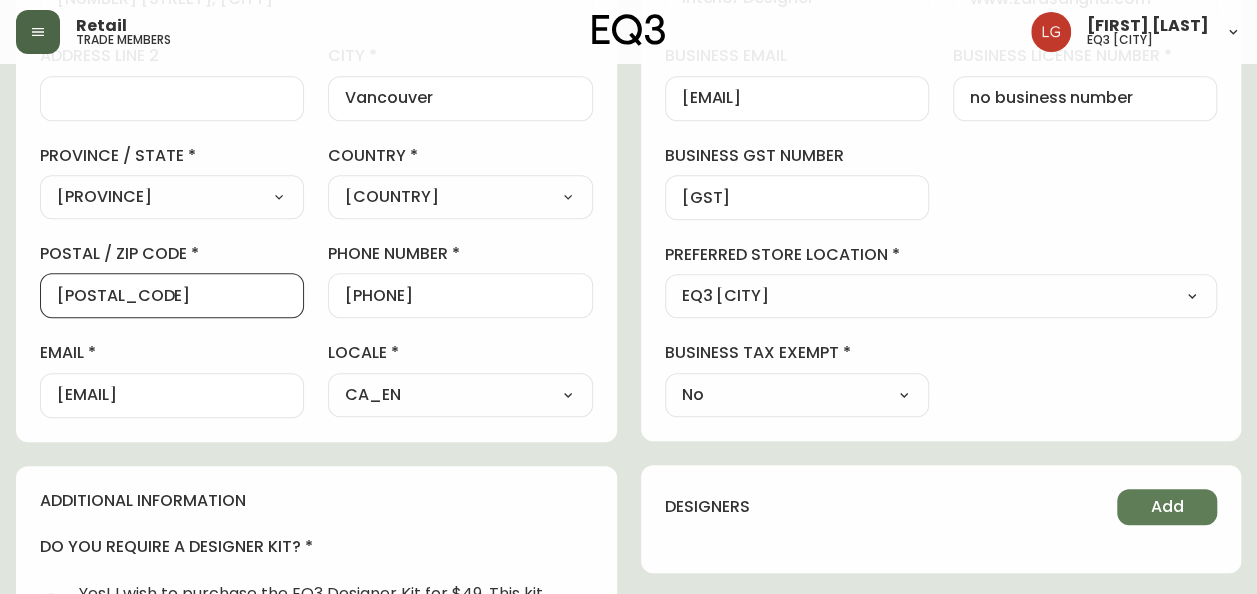 drag, startPoint x: 126, startPoint y: 285, endPoint x: 10, endPoint y: 292, distance: 116.21101 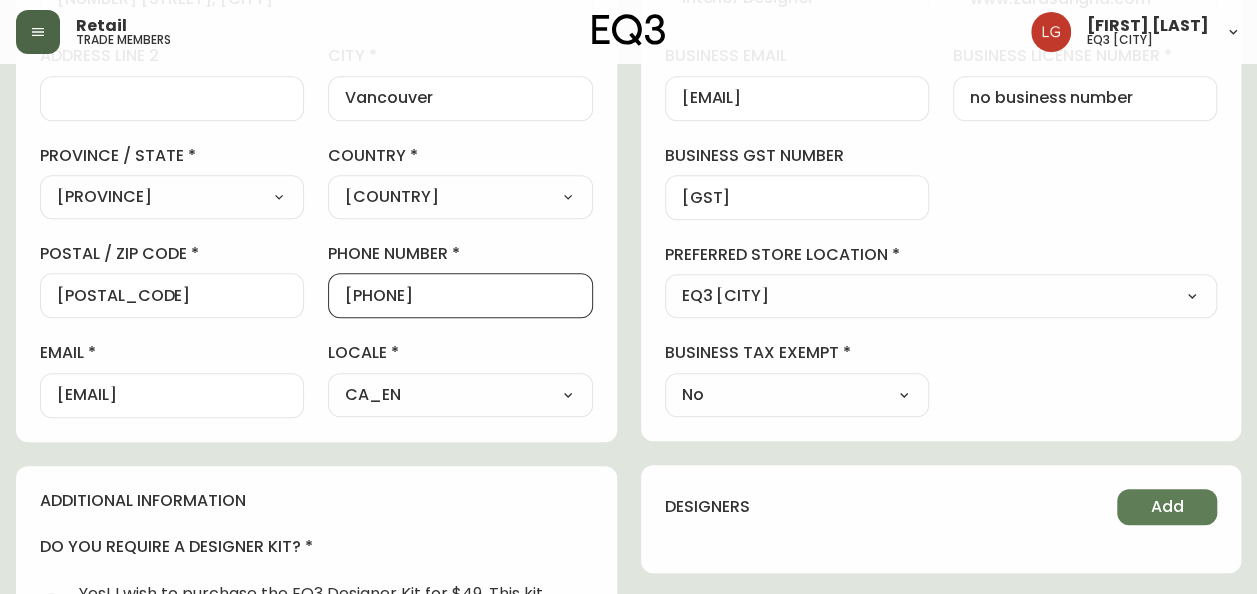 click on "+16047719272" at bounding box center [460, 295] 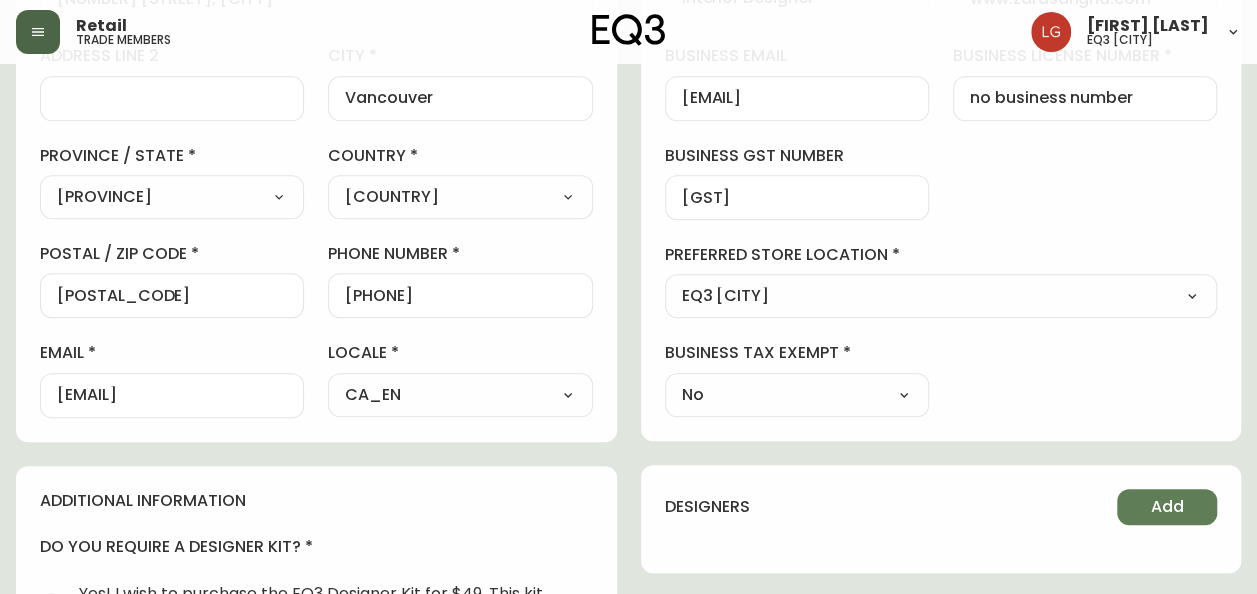 scroll, scrollTop: 0, scrollLeft: 0, axis: both 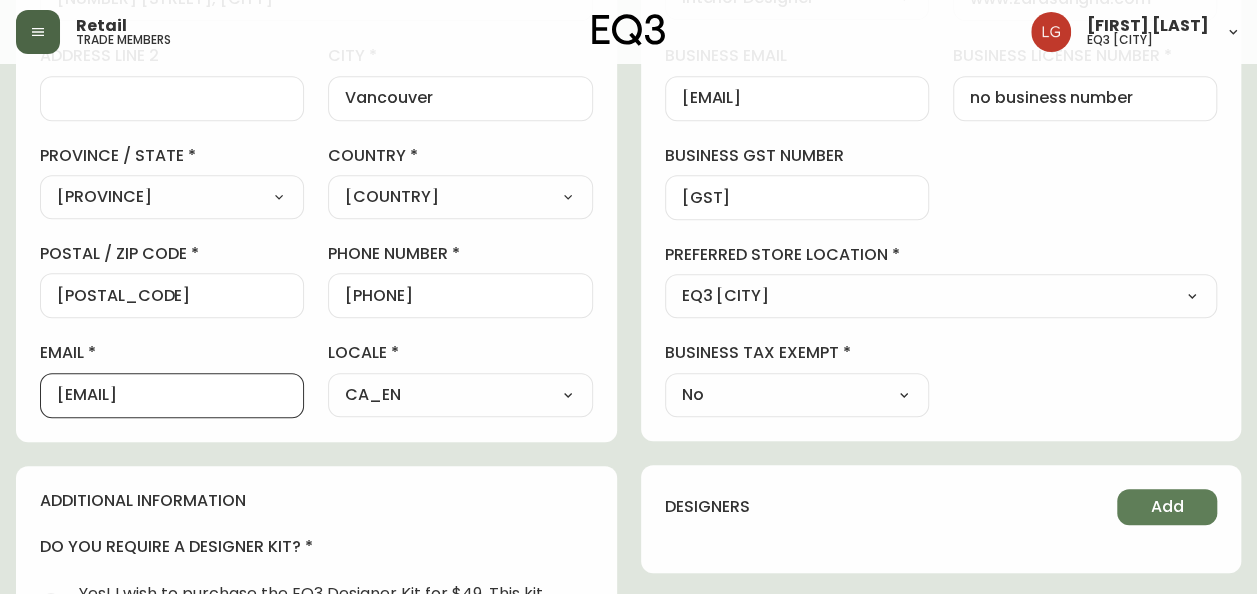 drag, startPoint x: 268, startPoint y: 386, endPoint x: -4, endPoint y: 347, distance: 274.78174 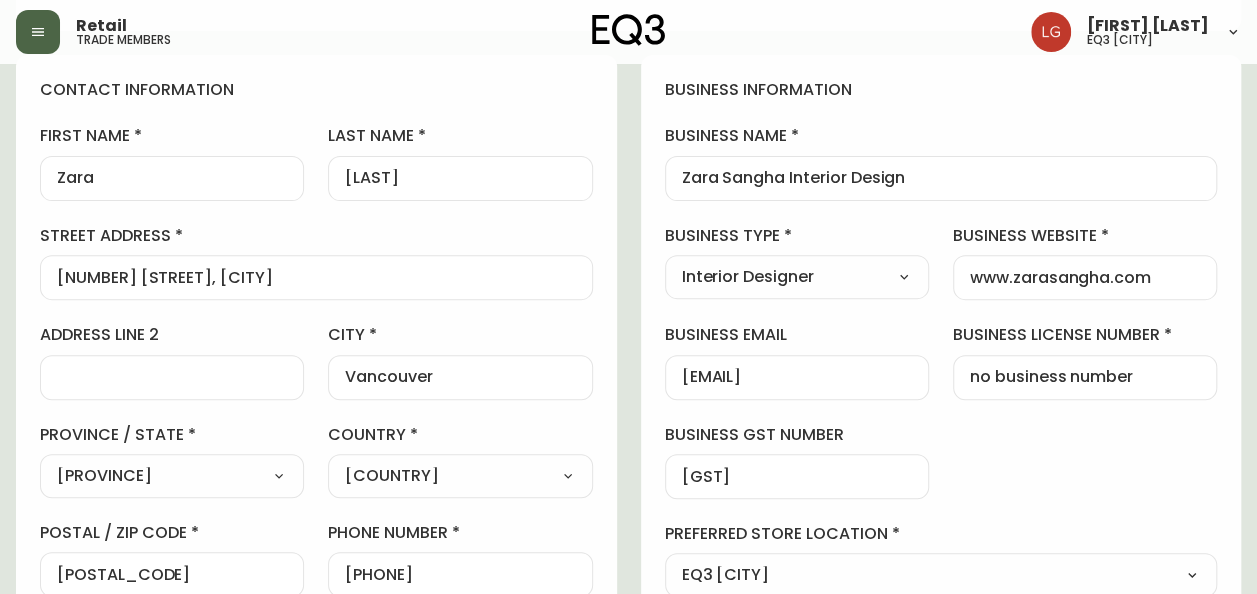 scroll, scrollTop: 200, scrollLeft: 0, axis: vertical 